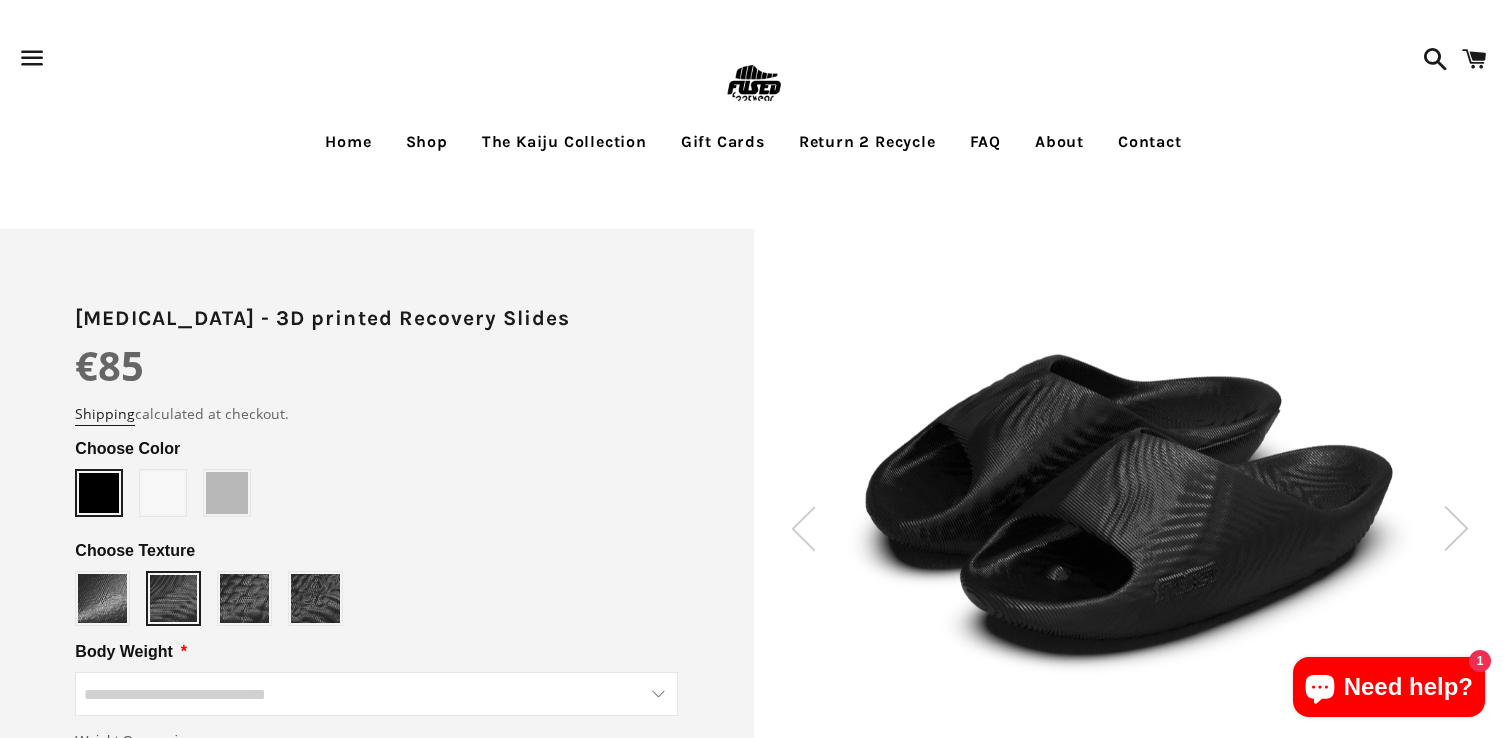 scroll, scrollTop: 0, scrollLeft: 0, axis: both 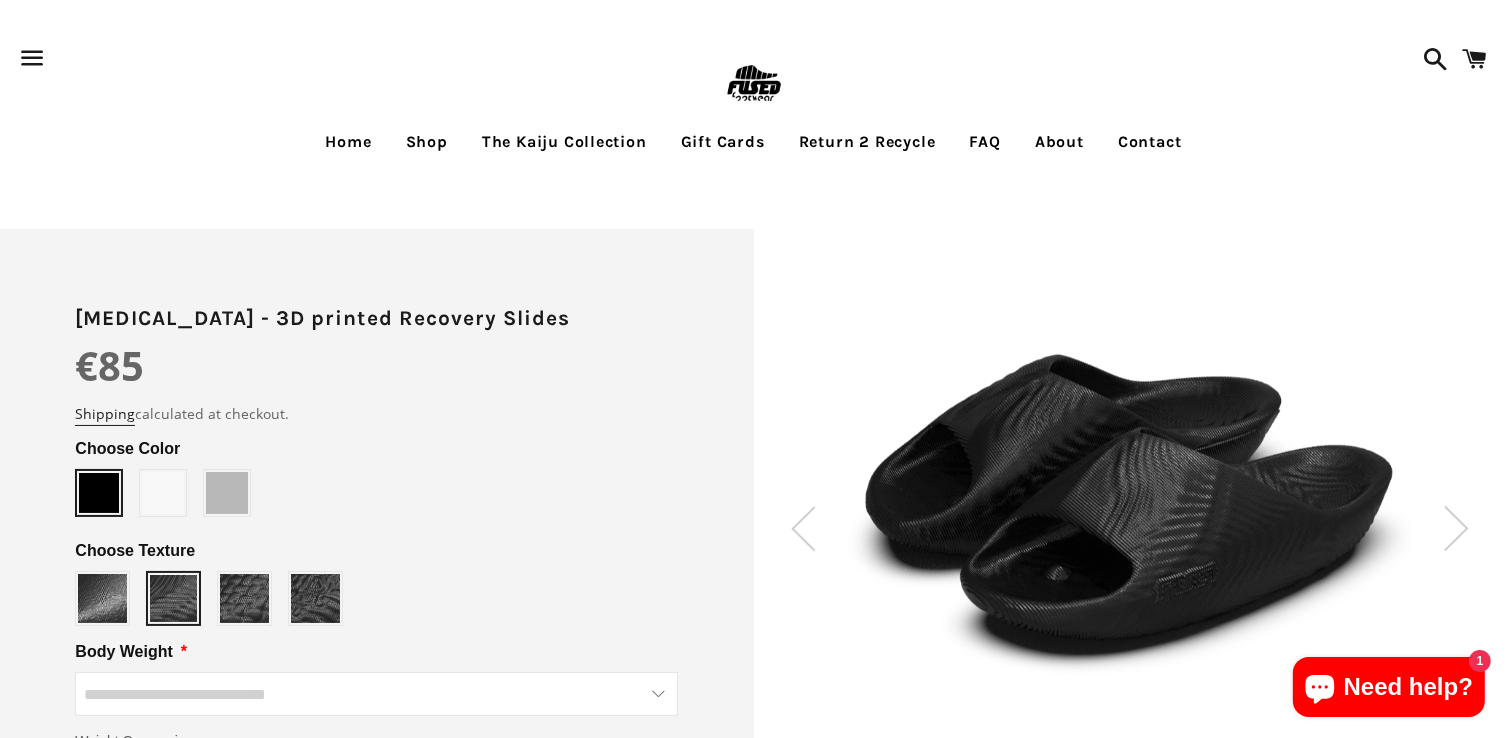 click on "The Kaiju Collection" at bounding box center (564, 142) 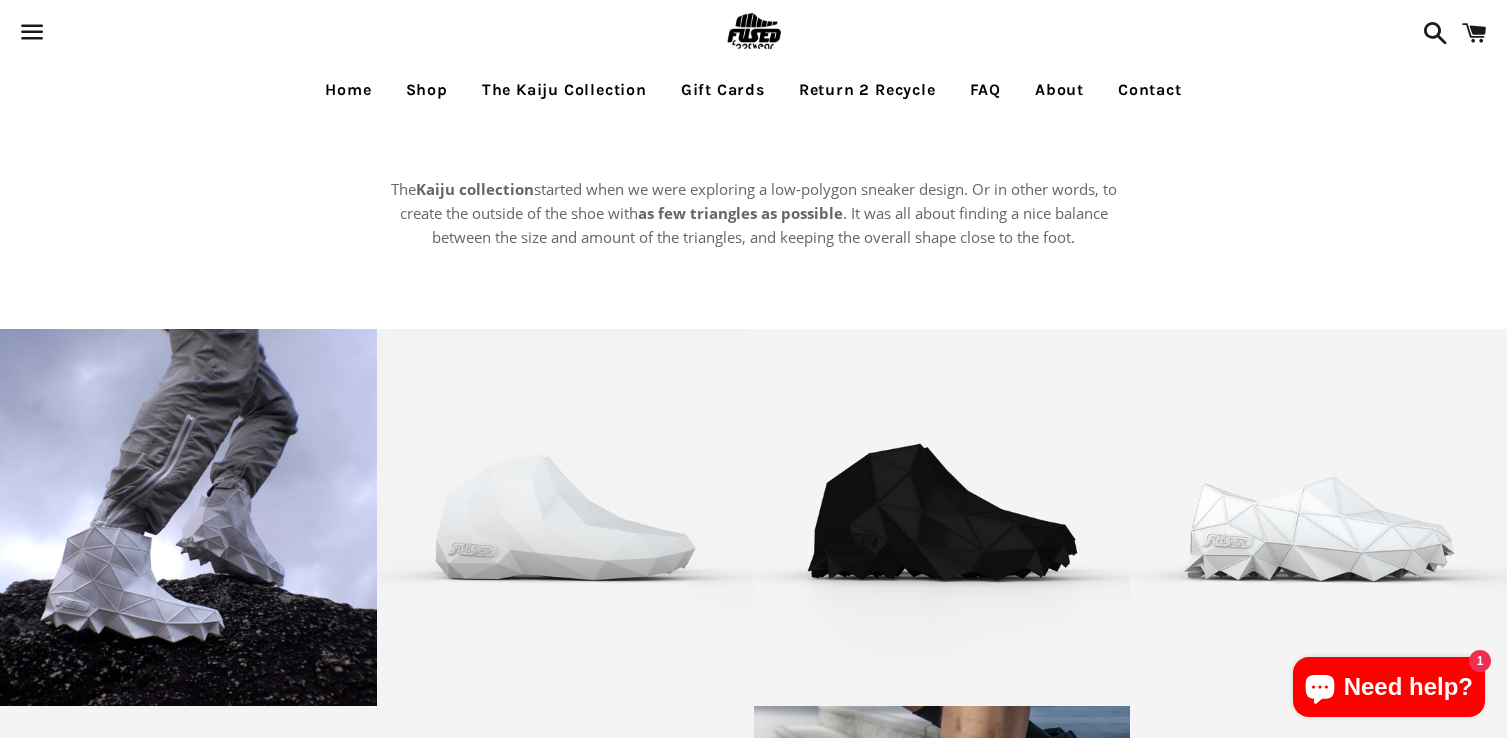 scroll, scrollTop: 0, scrollLeft: 0, axis: both 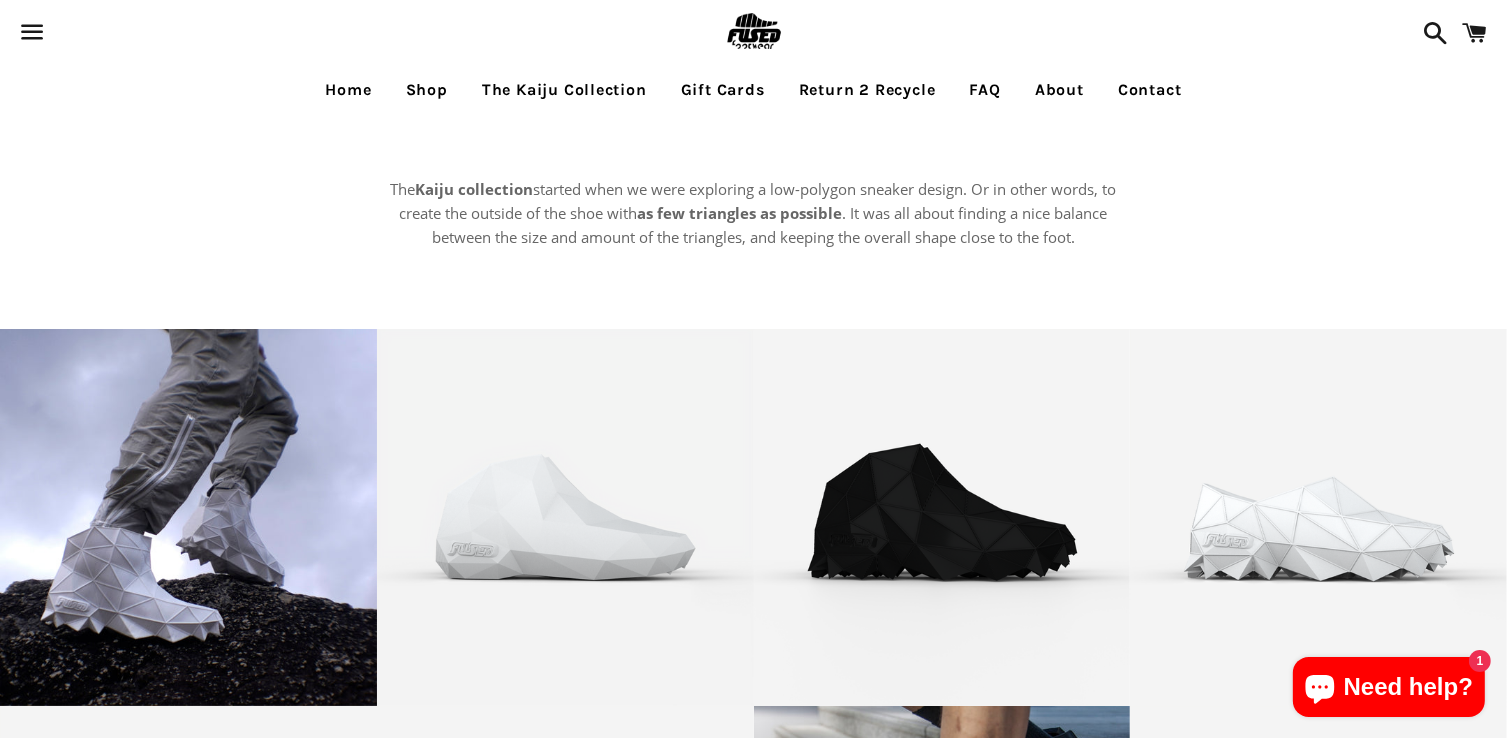 click on "Return 2 Recycle" at bounding box center [867, 90] 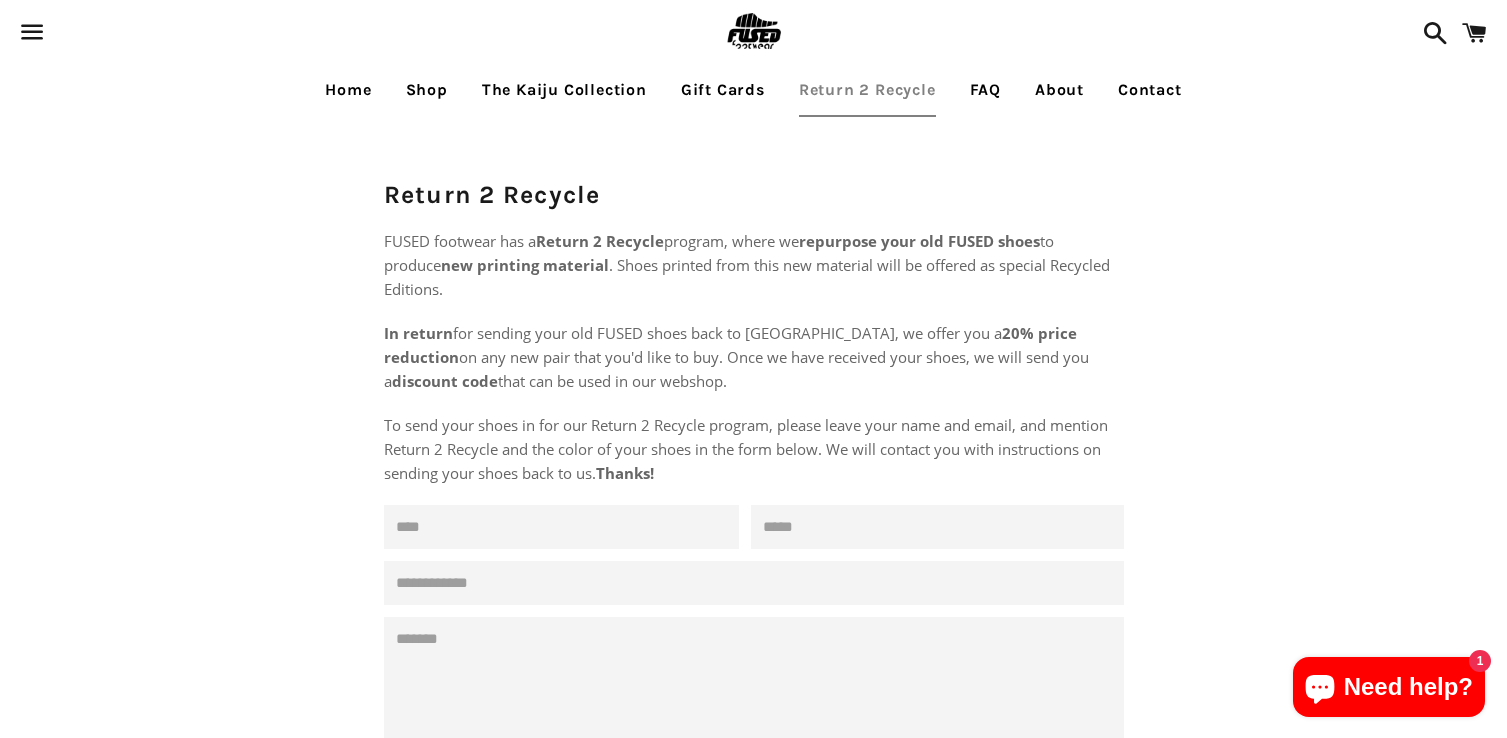 scroll, scrollTop: 0, scrollLeft: 0, axis: both 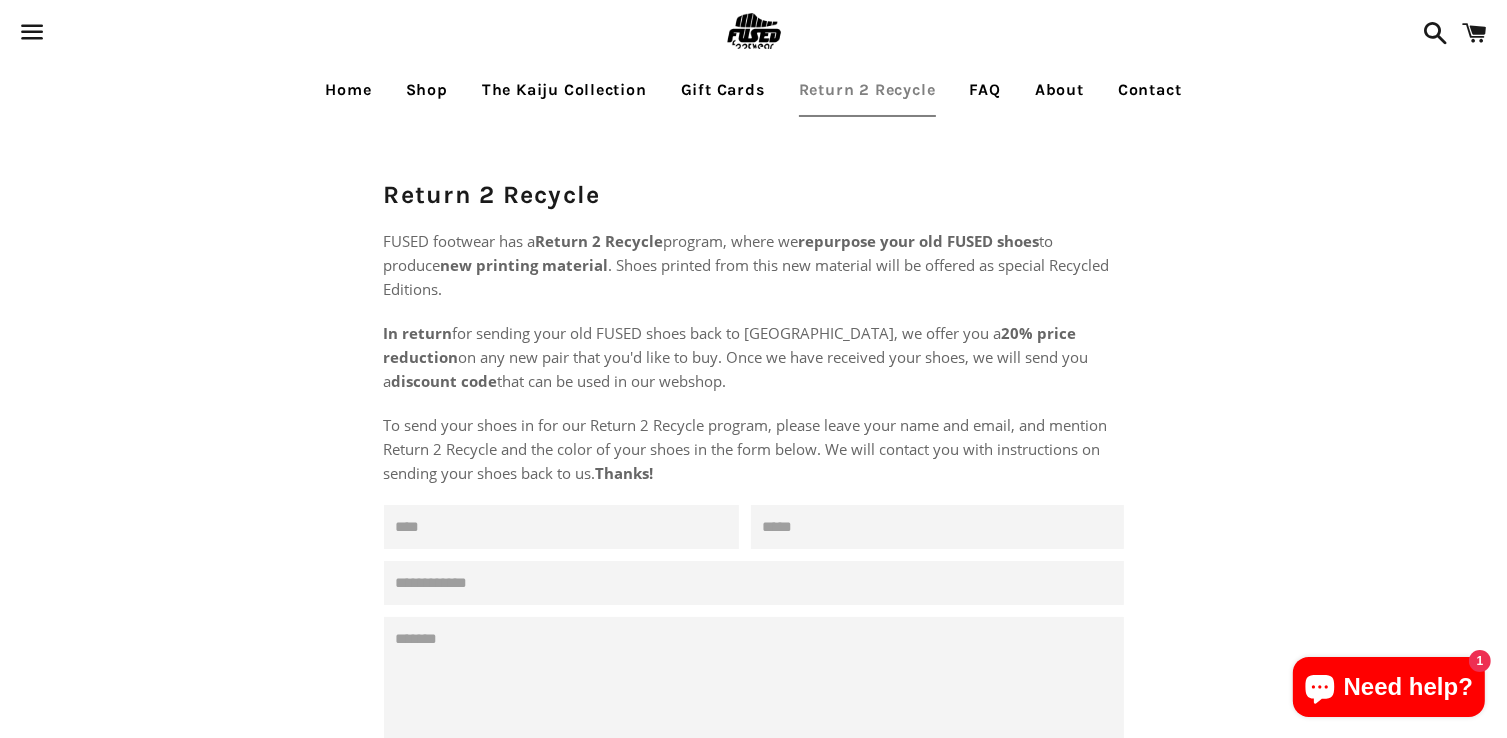 click on "FAQ" at bounding box center (985, 90) 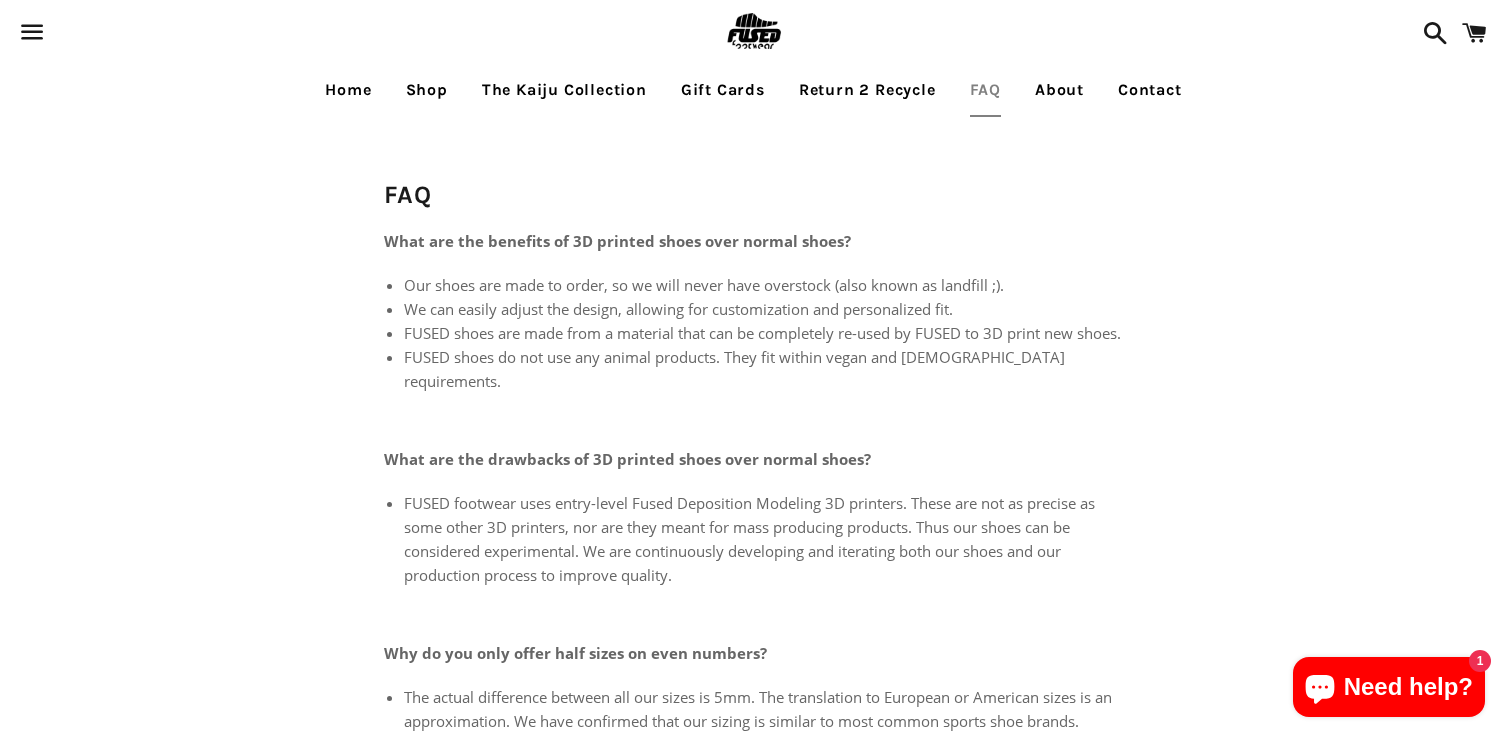 scroll, scrollTop: 0, scrollLeft: 0, axis: both 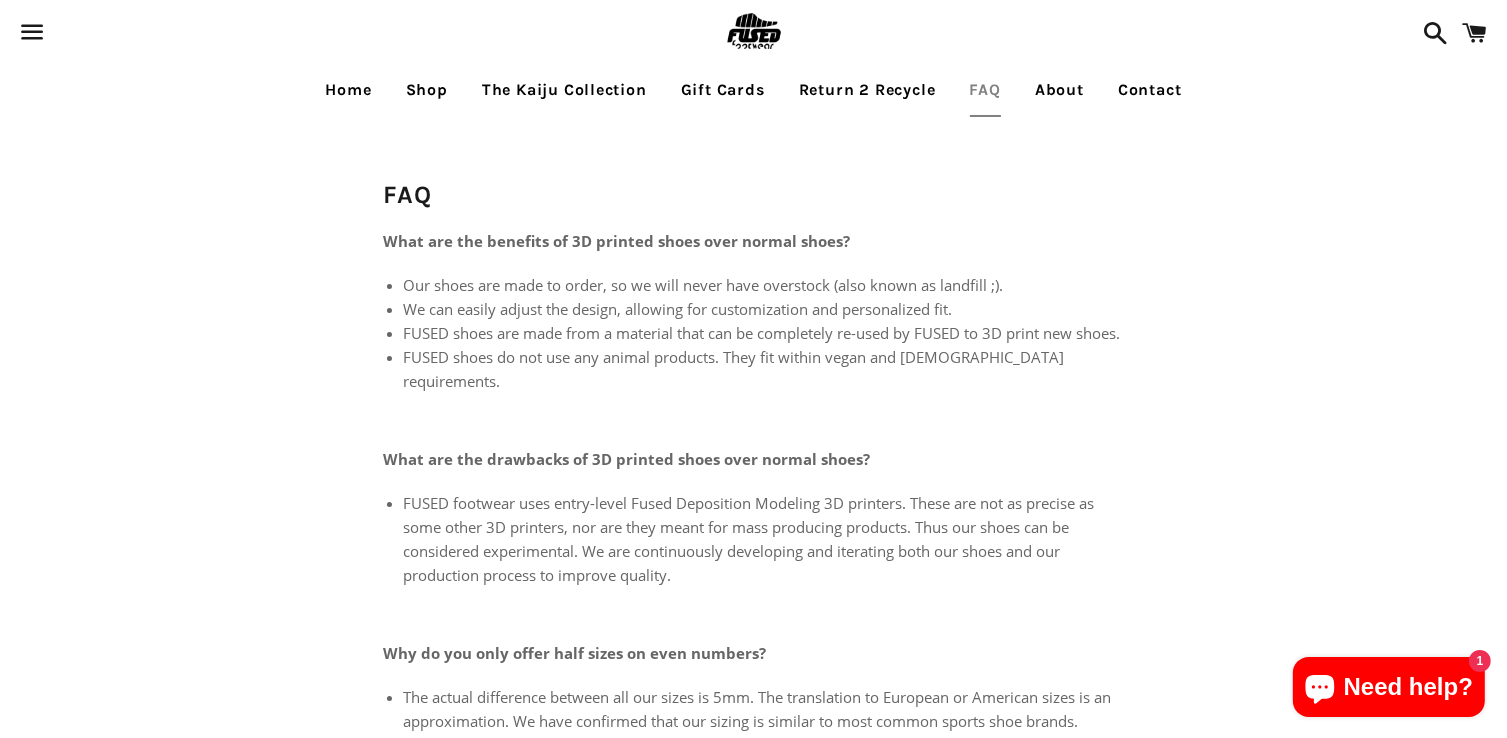 click on "Shop" at bounding box center (427, 90) 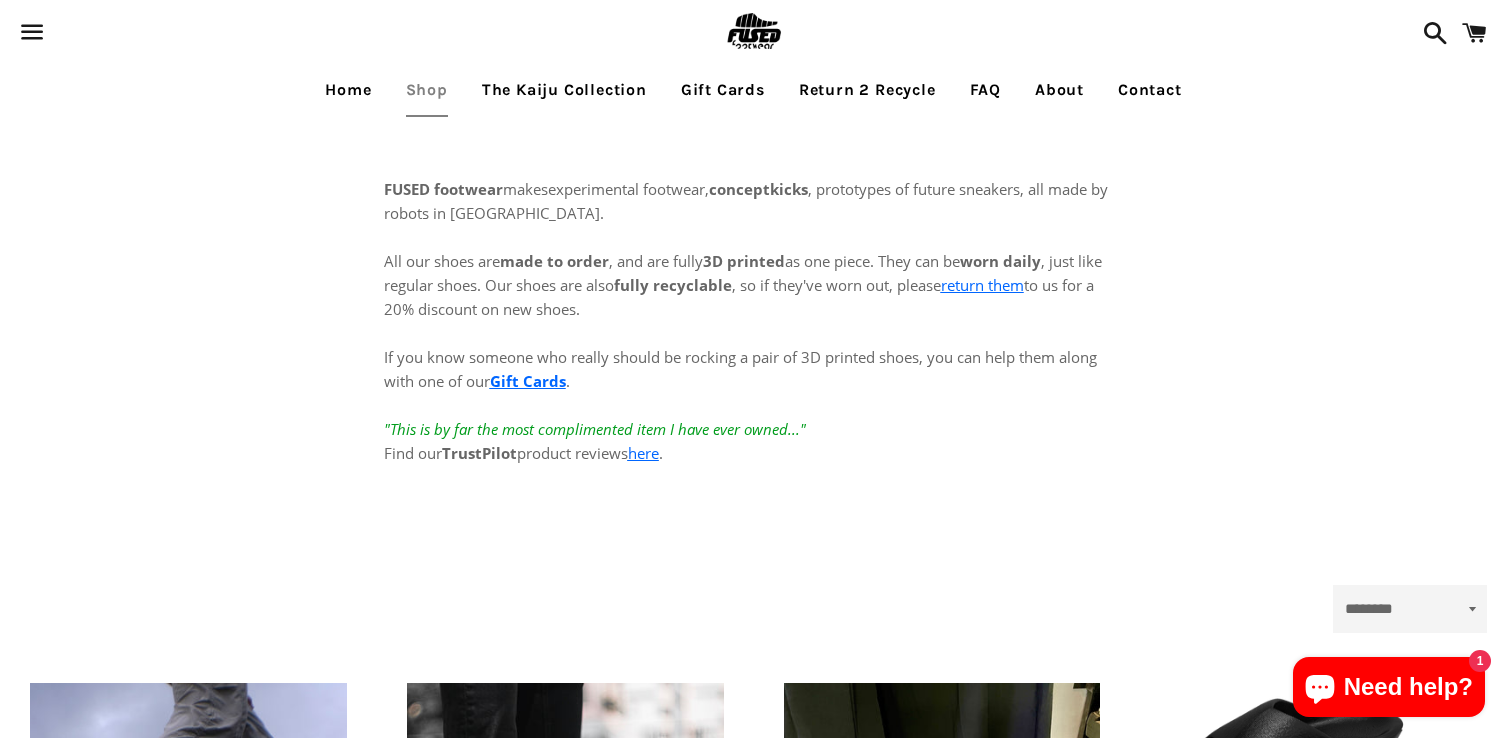 scroll, scrollTop: 0, scrollLeft: 0, axis: both 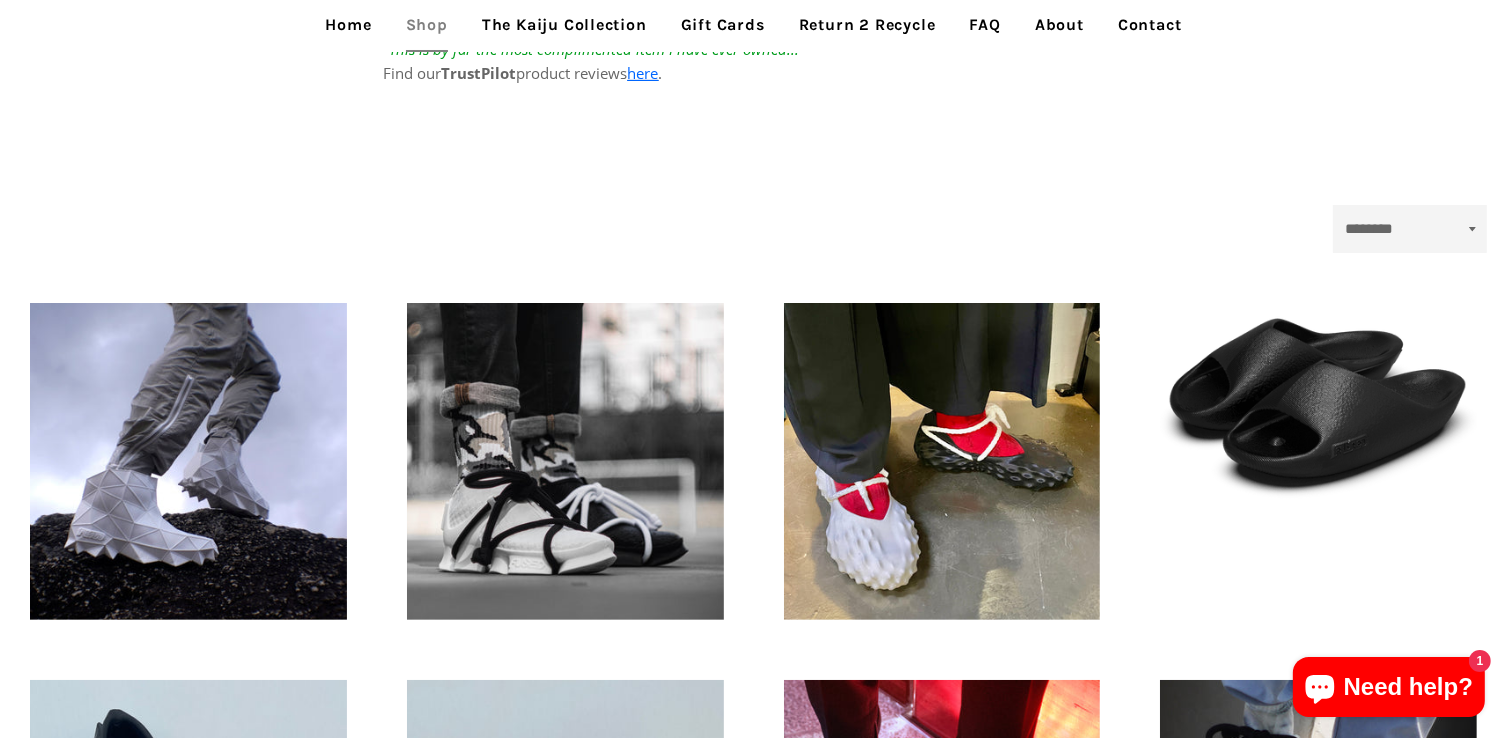 click on "**********" at bounding box center [753, 1189] 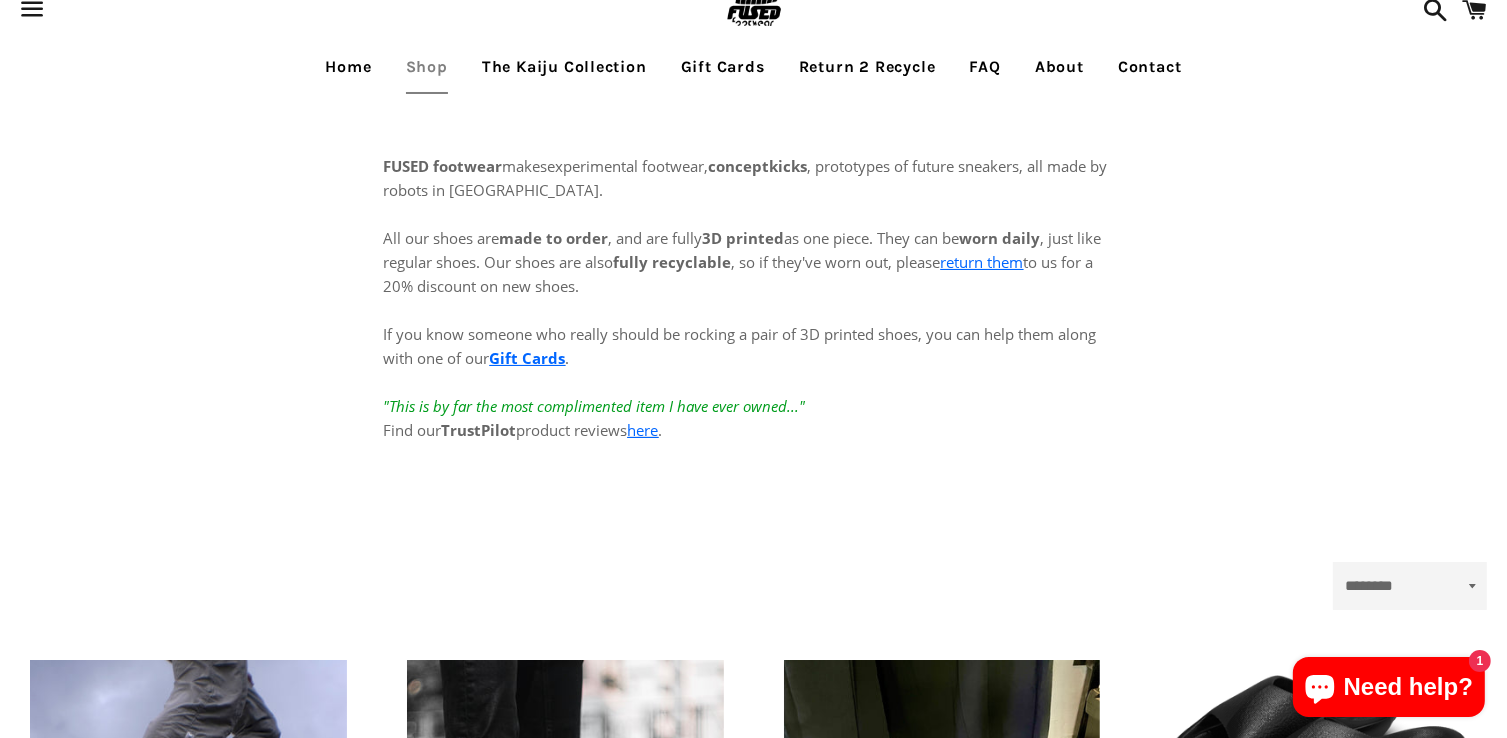 scroll, scrollTop: 0, scrollLeft: 0, axis: both 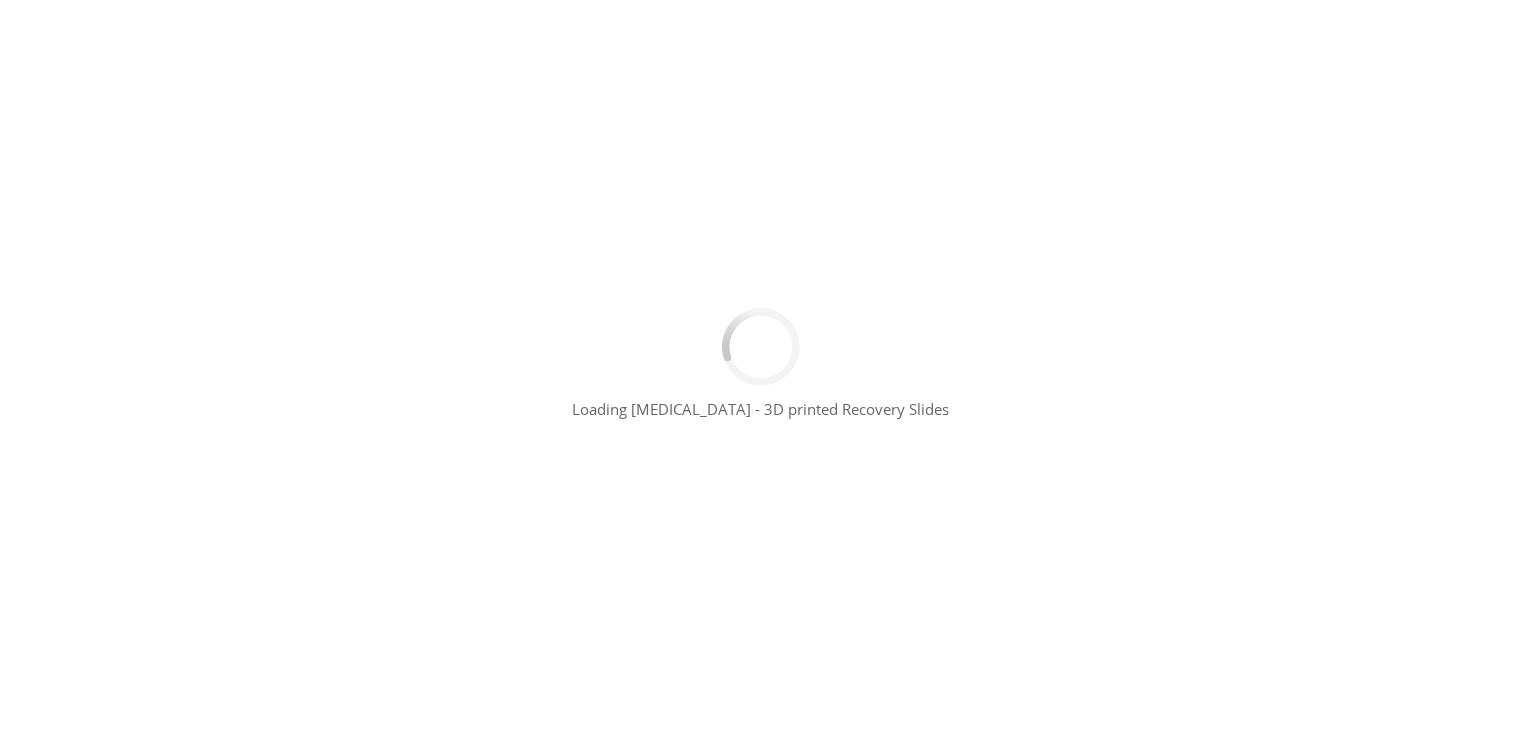 type 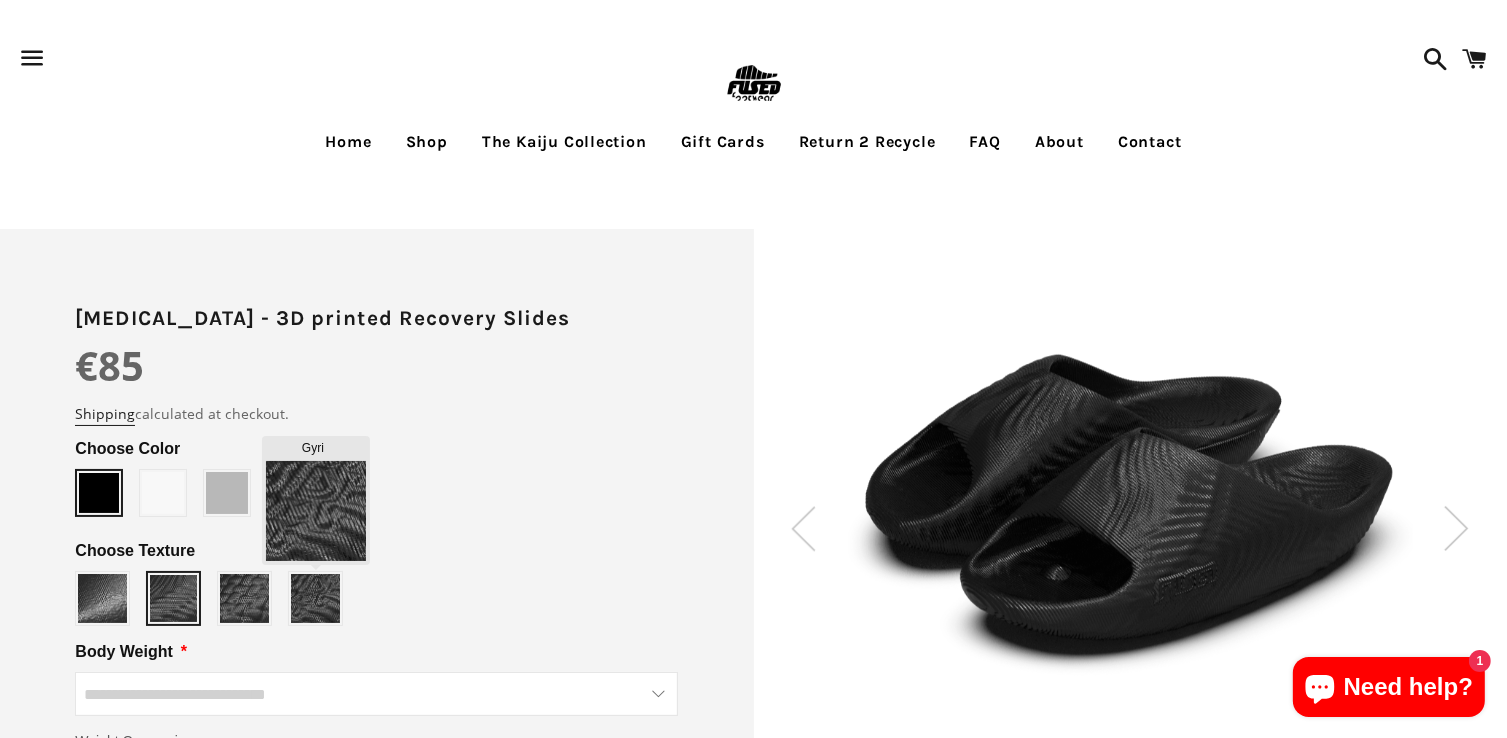click at bounding box center [315, 598] 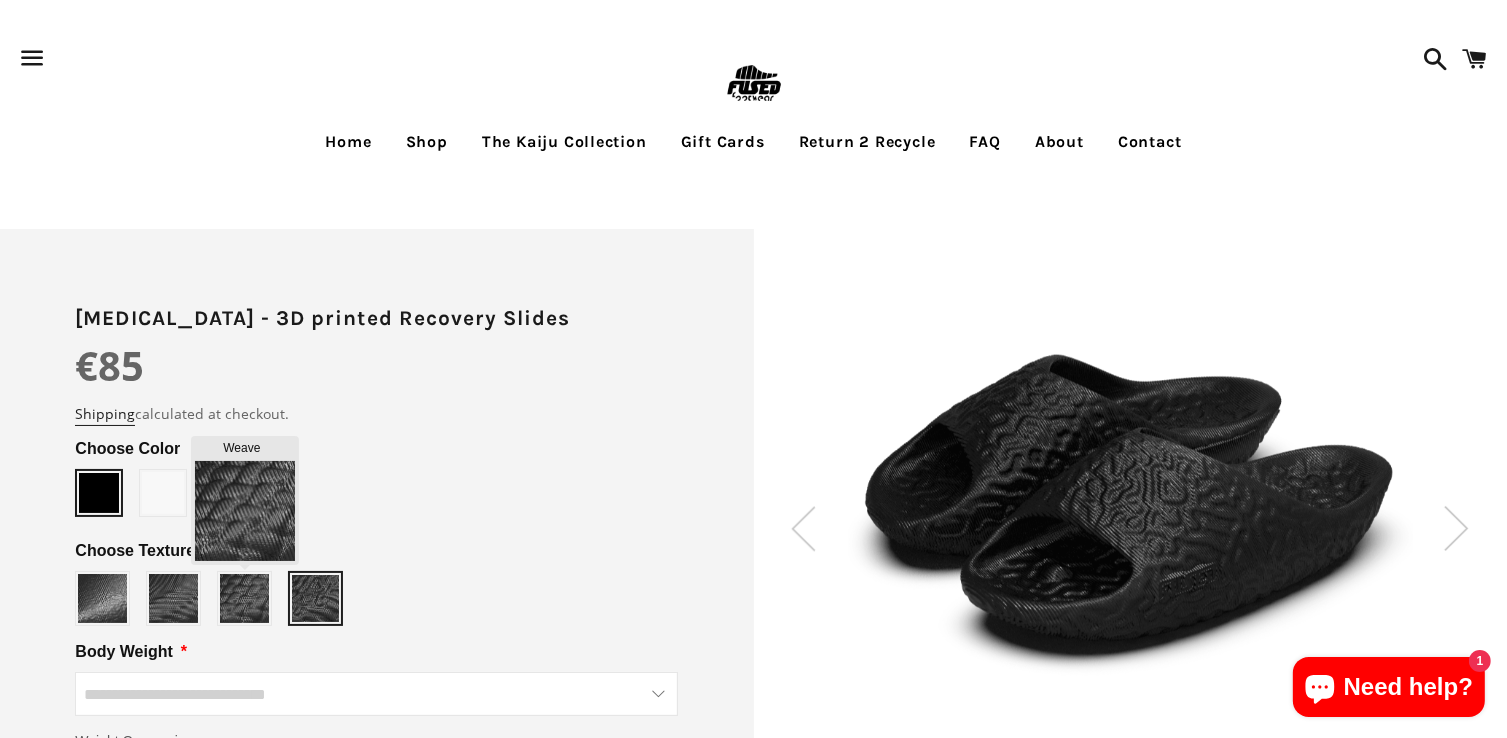 click at bounding box center (244, 598) 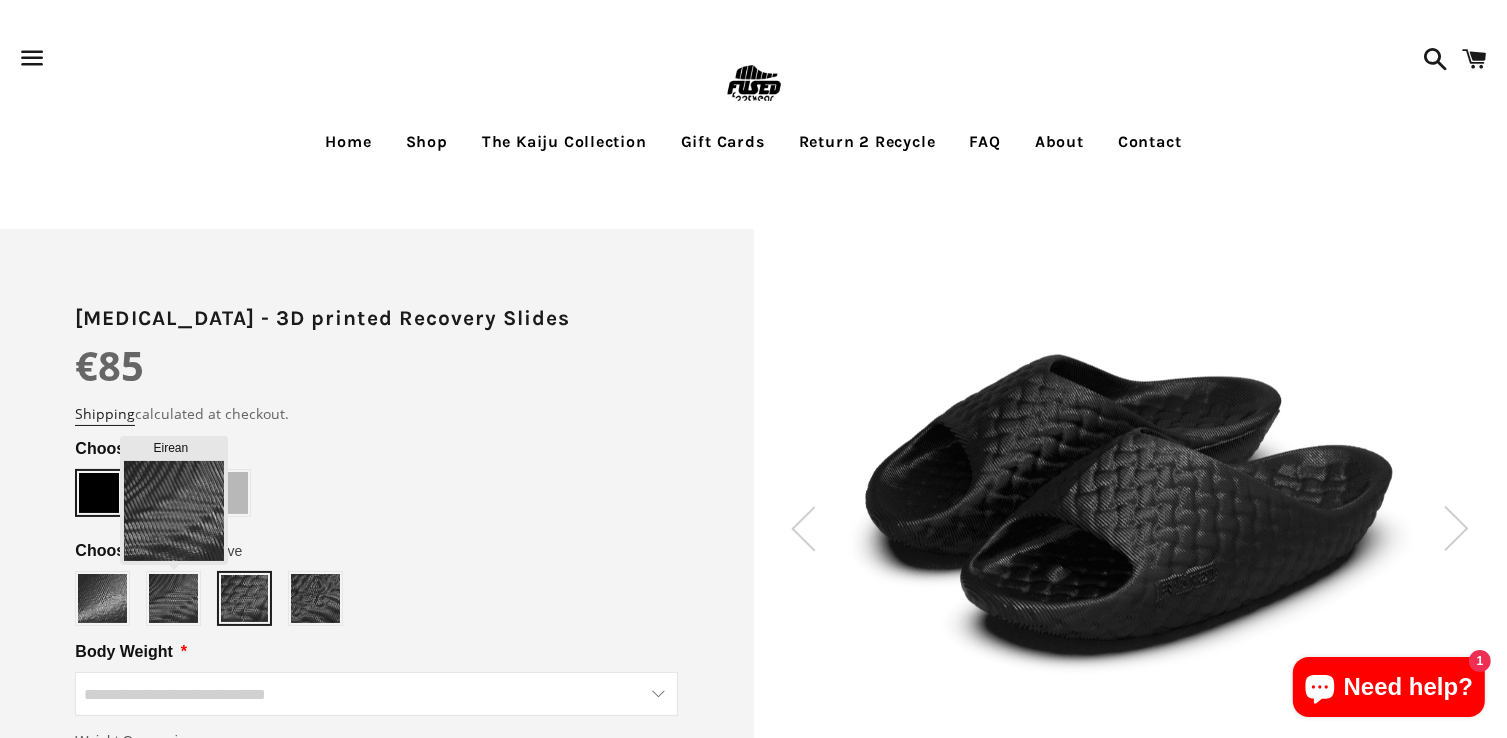 click at bounding box center (173, 598) 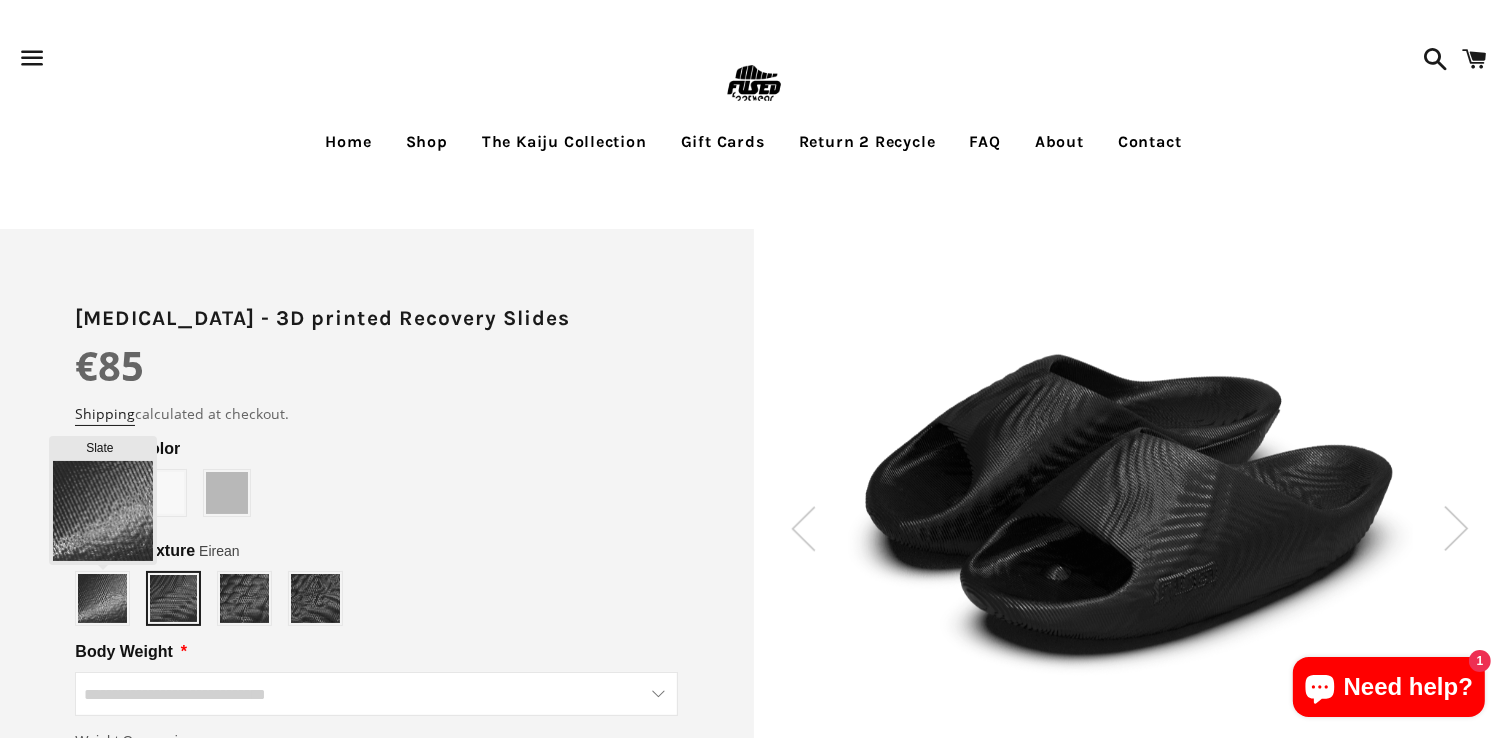 click at bounding box center (102, 598) 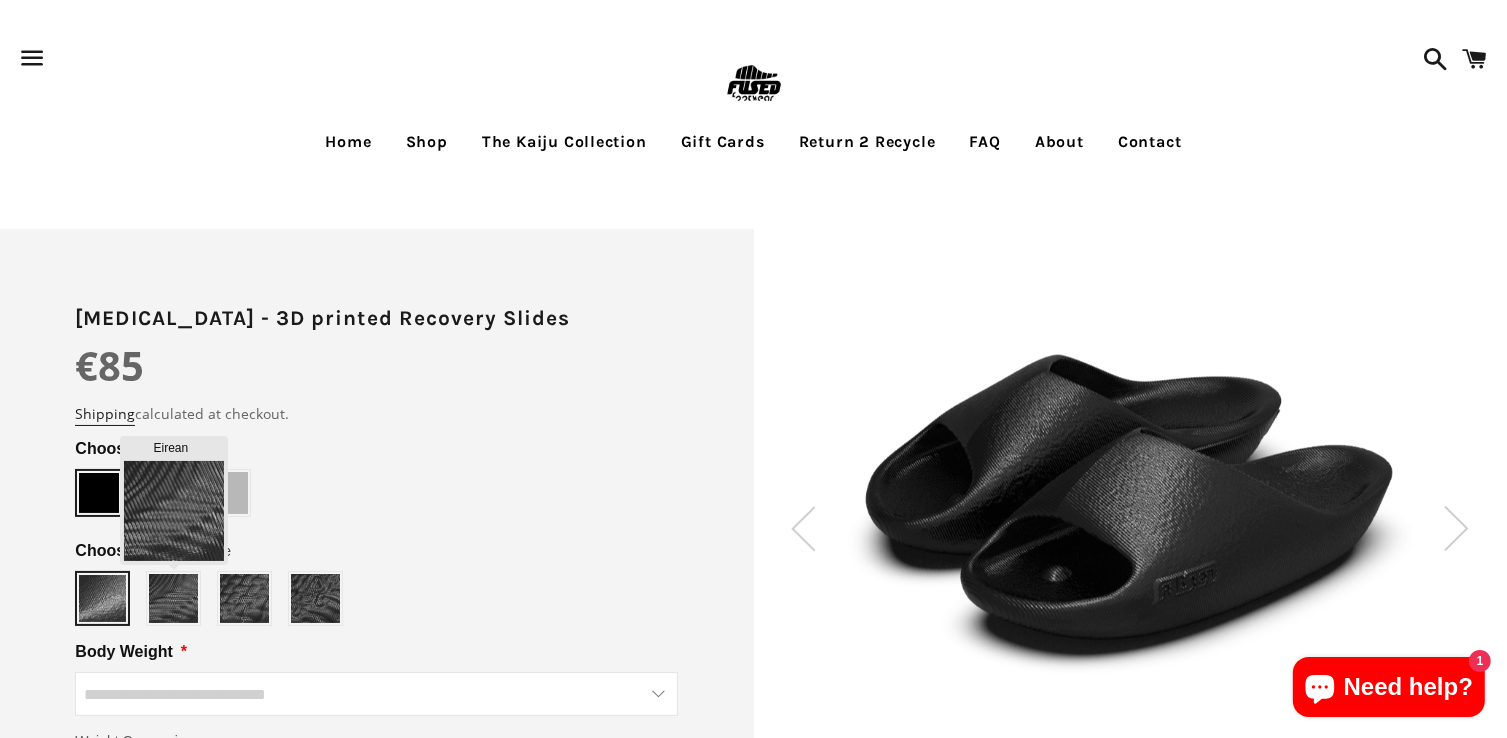 click at bounding box center (173, 598) 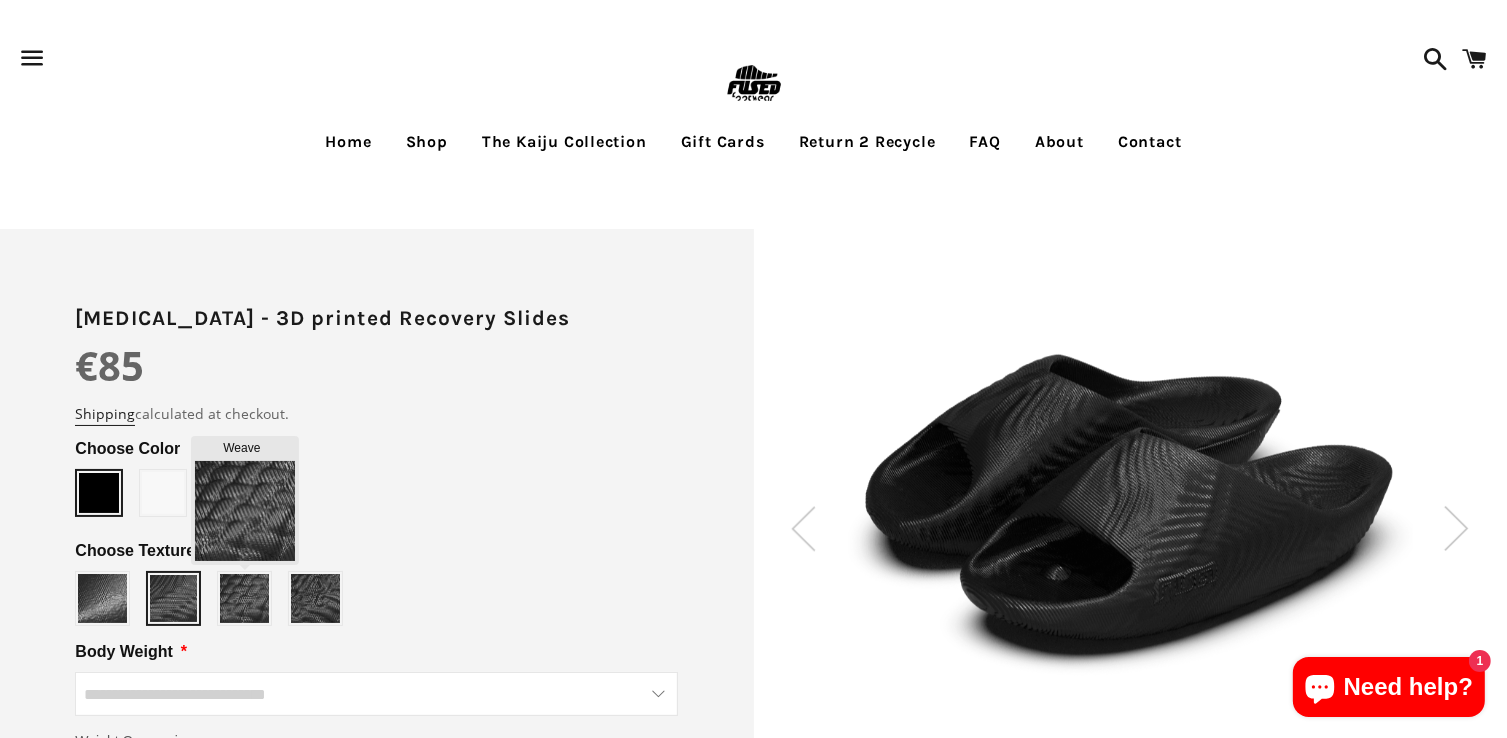 type on "*****" 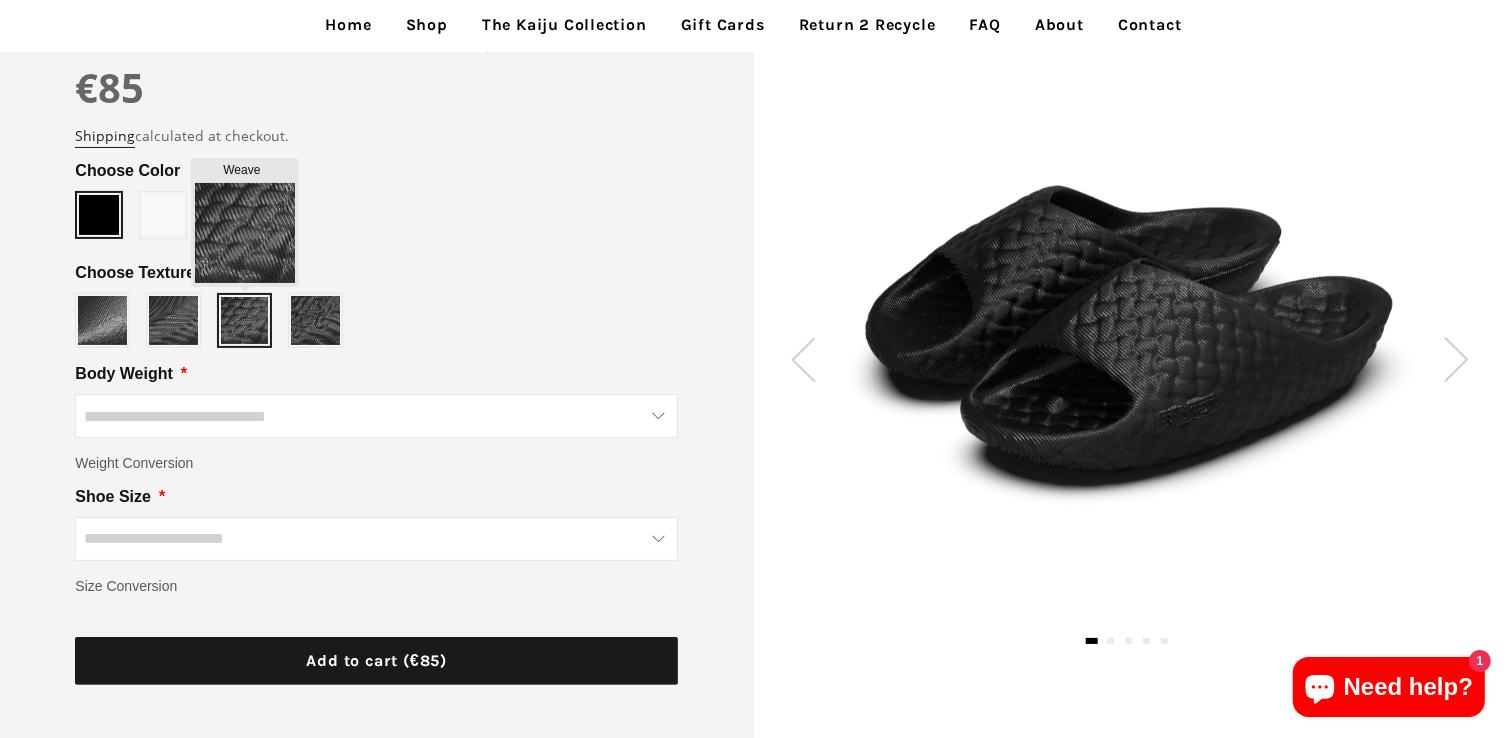 scroll, scrollTop: 0, scrollLeft: 0, axis: both 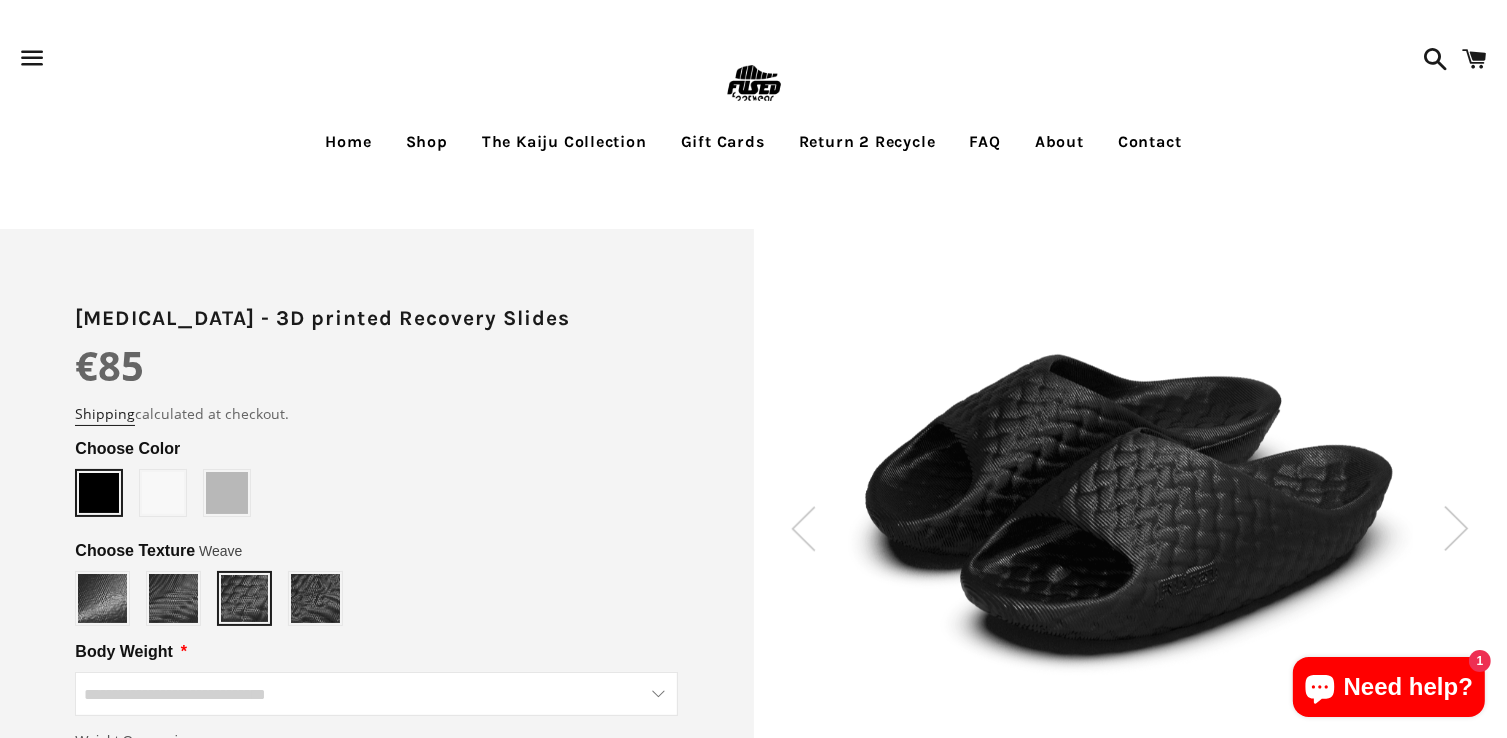 click on "Choose Texture
Weave
Slate
*****" at bounding box center (376, 584) 